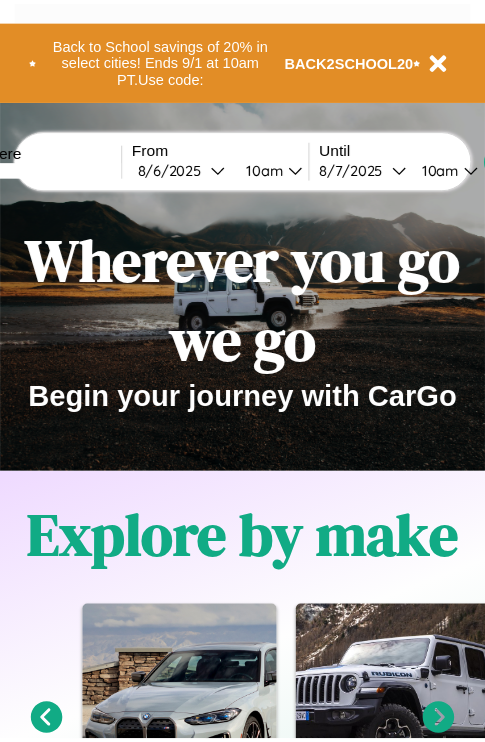 scroll, scrollTop: 0, scrollLeft: 0, axis: both 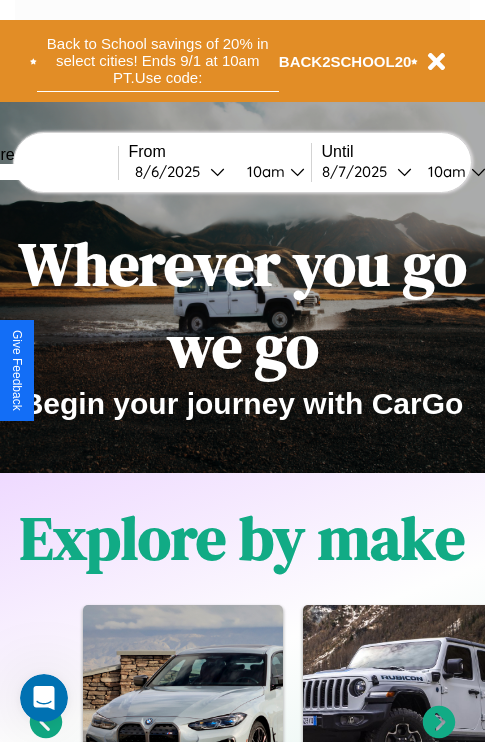 click on "Back to School savings of 20% in select cities! Ends 9/1 at 10am PT.  Use code:" at bounding box center (158, 61) 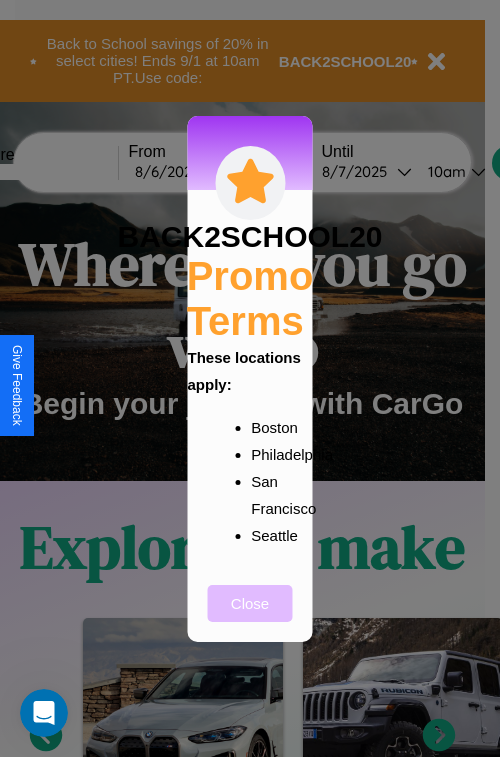 click on "Close" at bounding box center (250, 603) 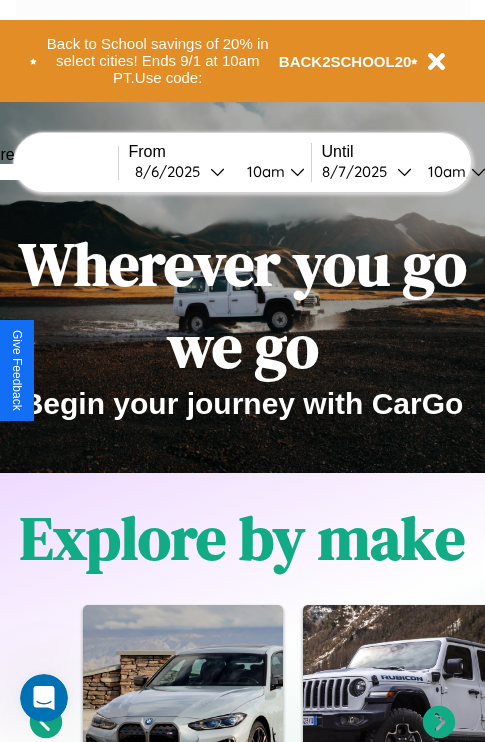 click at bounding box center (43, 172) 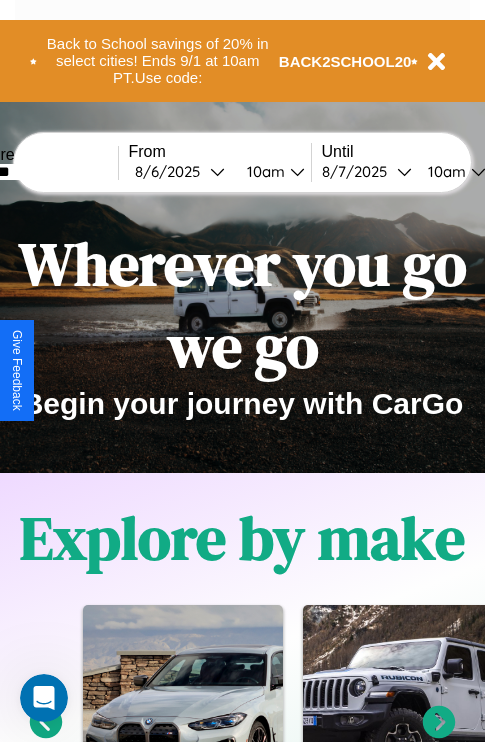 type on "*******" 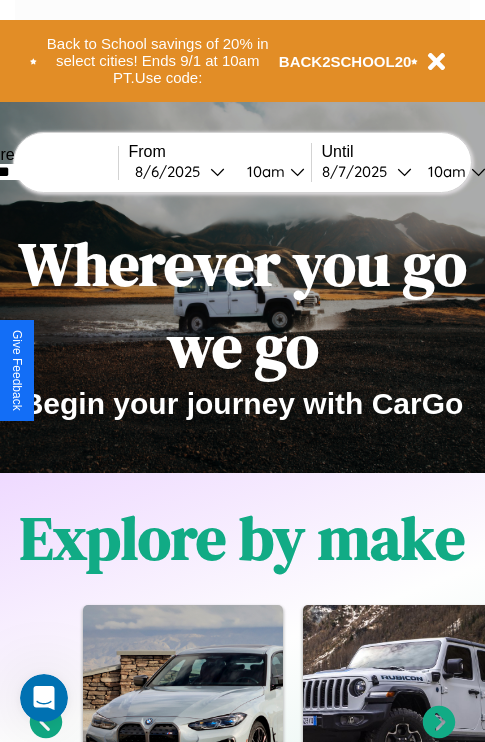 click on "[DATE] / [DATE] / [DATE]" at bounding box center (172, 171) 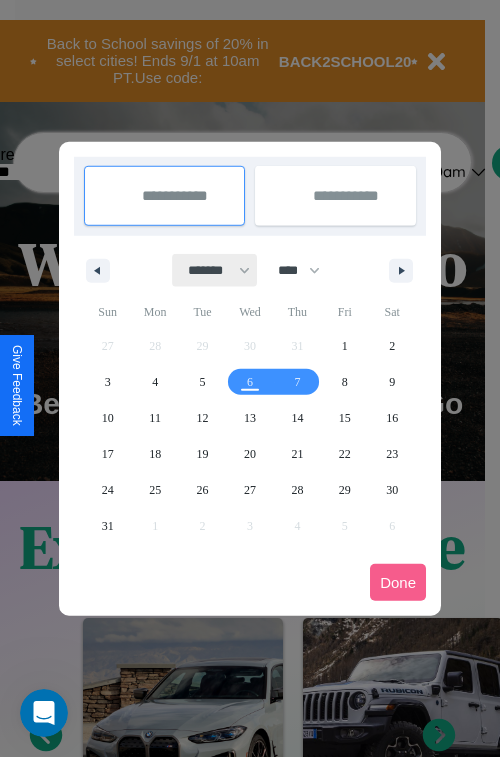 click on "******* ******** ***** ***** *** **** **** ****** ********* ******* ******** ********" at bounding box center (215, 270) 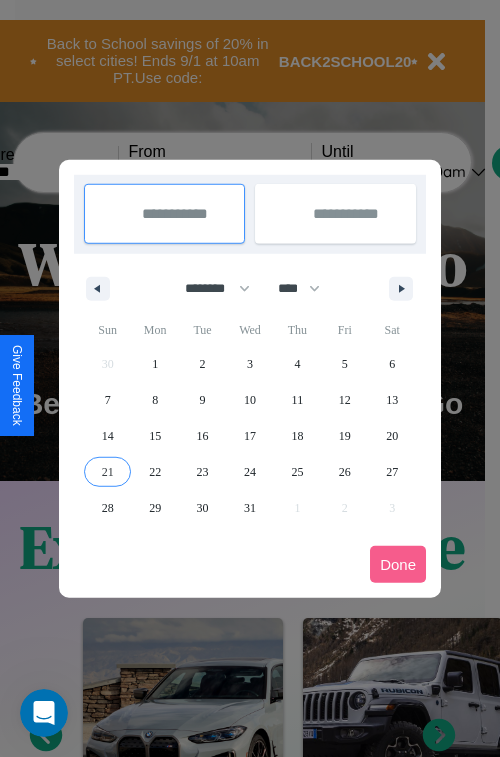 click on "21" at bounding box center (108, 472) 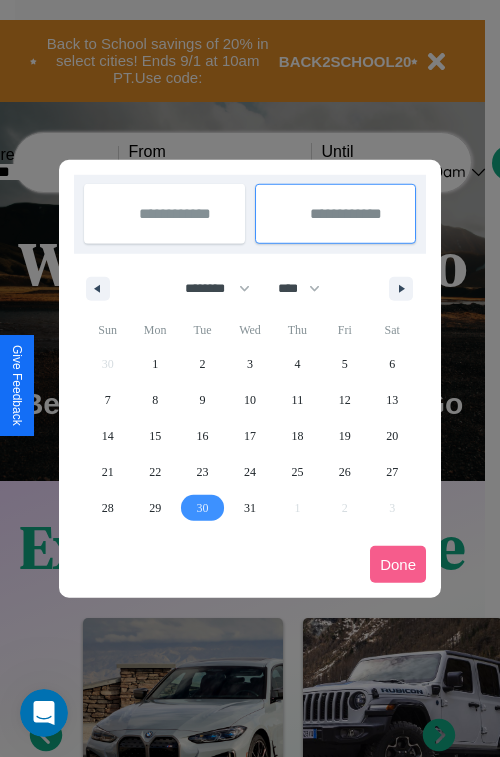 click on "30" at bounding box center [203, 508] 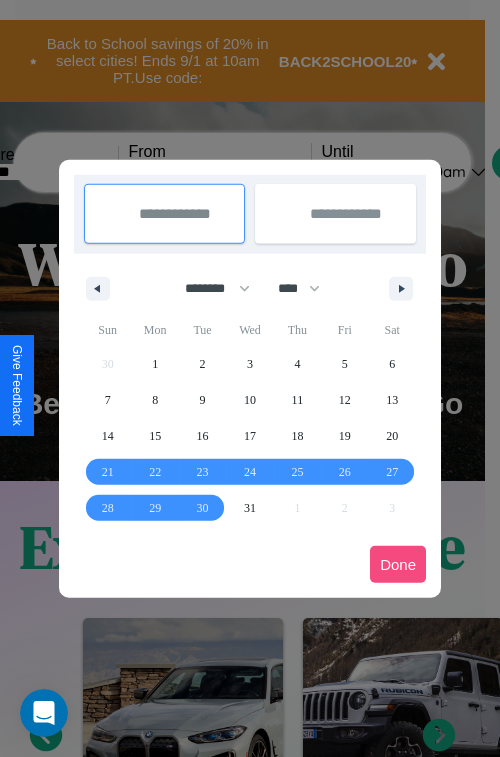 click on "Done" at bounding box center [398, 564] 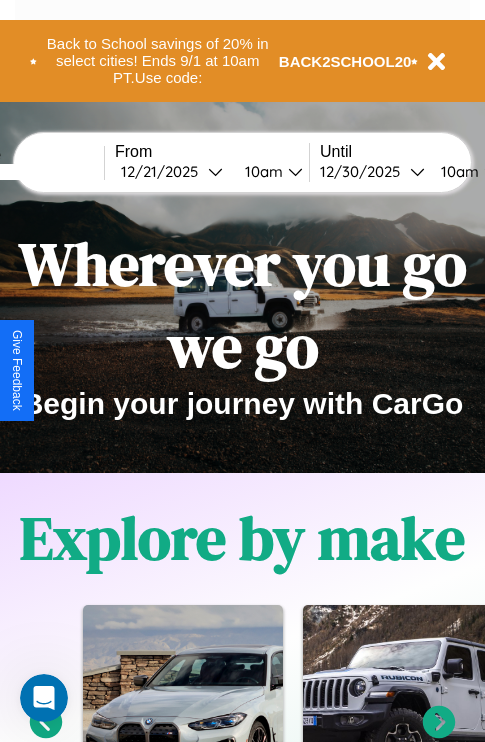 click on "10am" at bounding box center [261, 171] 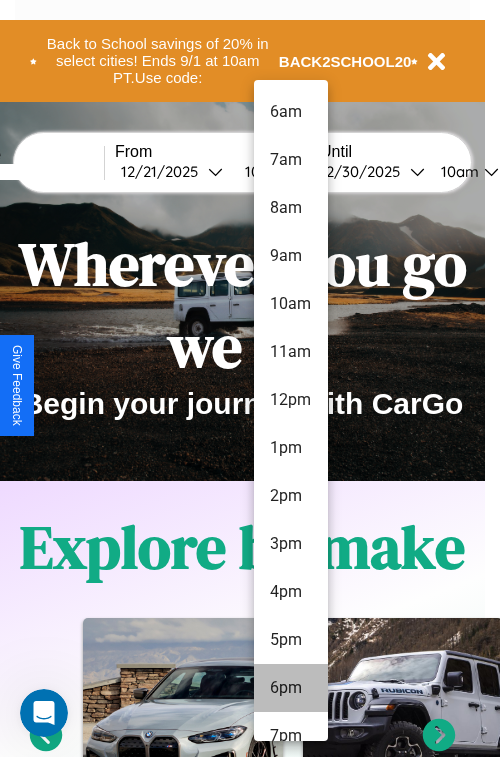 click on "6pm" at bounding box center (291, 688) 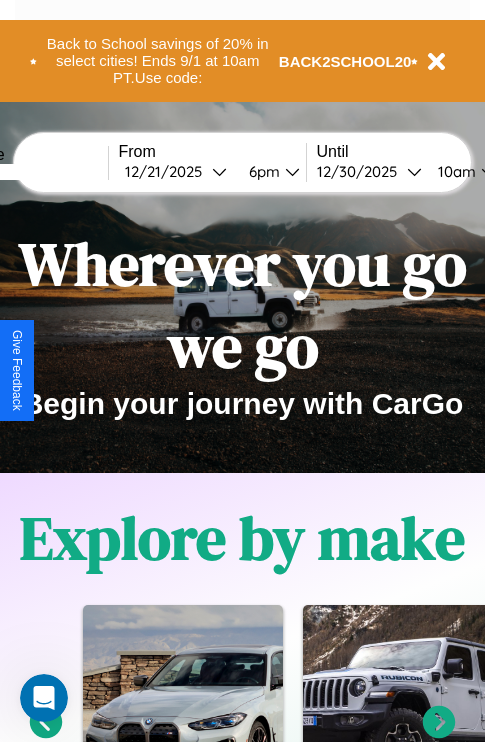click on "10am" at bounding box center [454, 171] 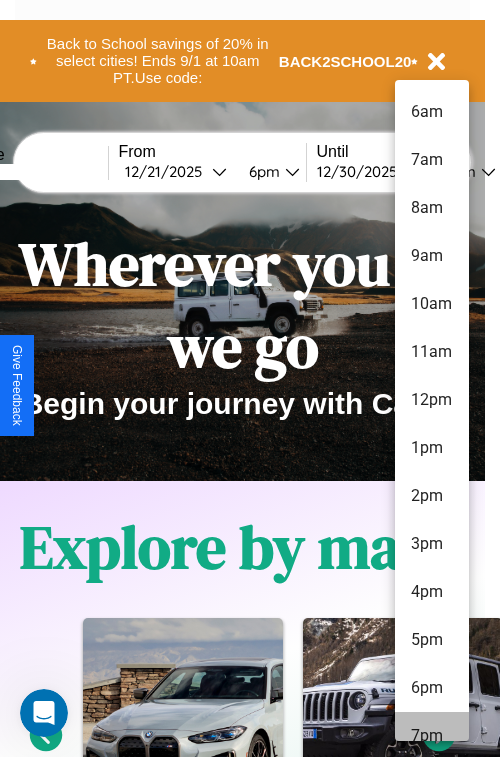 click on "7pm" at bounding box center (432, 736) 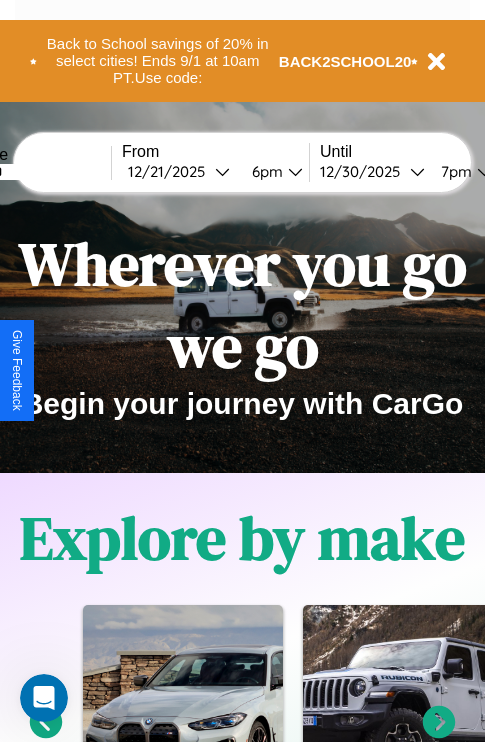 scroll, scrollTop: 0, scrollLeft: 75, axis: horizontal 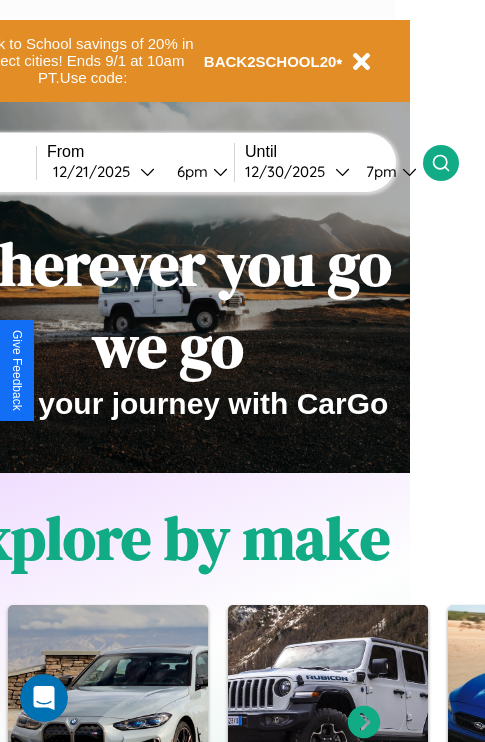 click 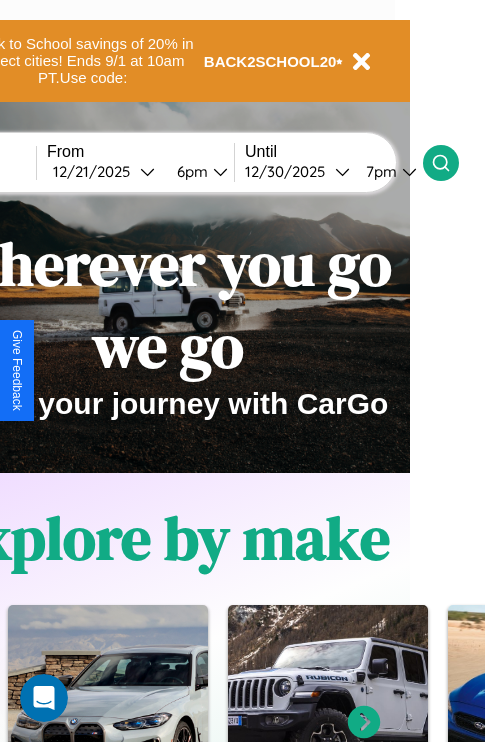 scroll, scrollTop: 0, scrollLeft: 0, axis: both 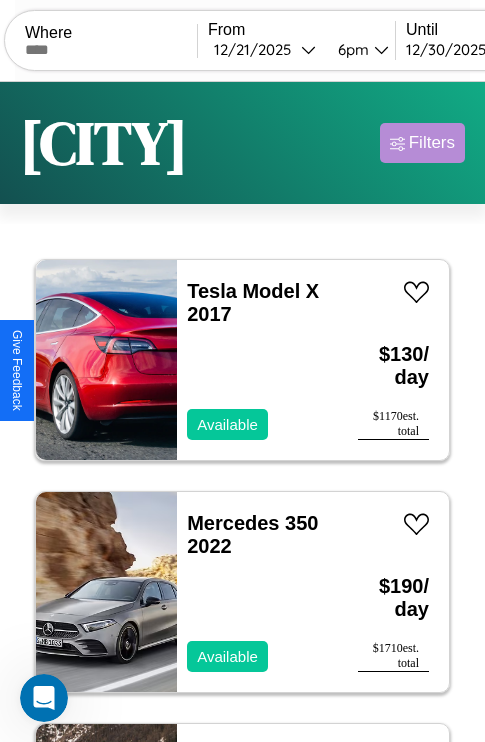 click on "Filters" at bounding box center (432, 143) 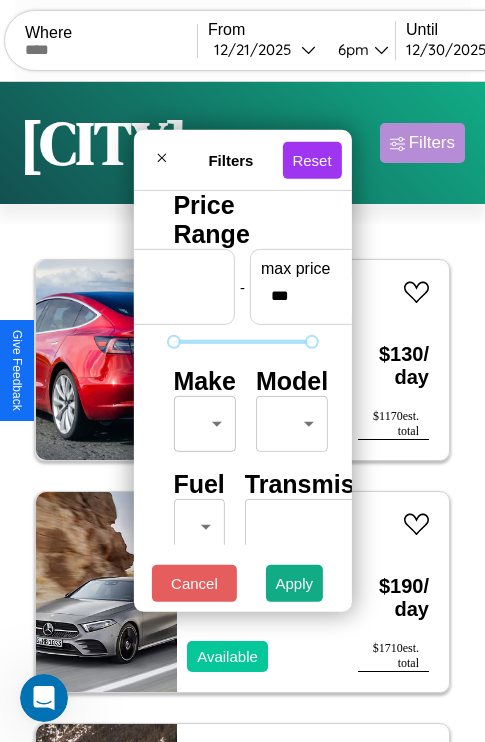 scroll, scrollTop: 59, scrollLeft: 0, axis: vertical 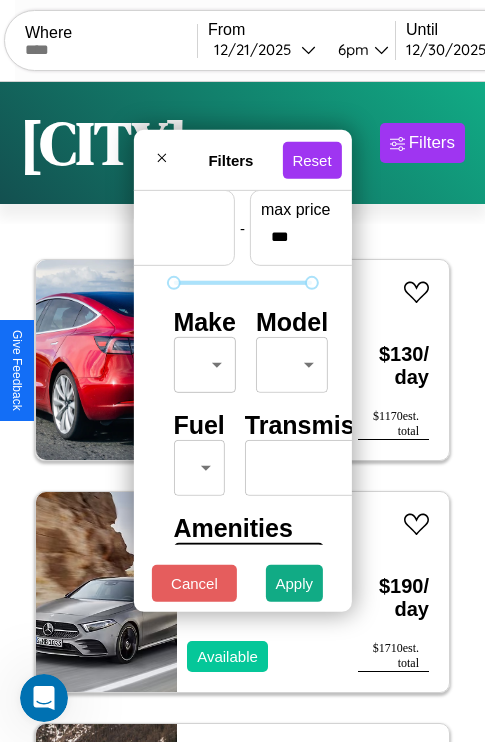 click on "CarGo Where From [DATE] [TIME] Until [DATE] [TIME] Become a Host Login Sign Up [CITY] Filters 119  cars in this area These cars can be picked up in this city. Tesla   Model X   2017 Available $ 130  / day $ 1170  est. total Mercedes   350   2022 Available $ 190  / day $ 1710  est. total Jeep   Liberty   2024 Unavailable $ 100  / day $ 900  est. total Maserati   Granturismo   2022 Unavailable $ 190  / day $ 1710  est. total Jaguar   F-PACE   2022 Available $ 200  / day $ 1800  est. total Fiat   Brava   2024 Available $ 50  / day $ 450  est. total Subaru   WRX   2023 Unavailable $ 190  / day $ 1710  est. total Bentley   Continental   2018 Available $ 100  / day $ 900  est. total Hyundai   Santa Cruz   2018 Available $ 90  / day $ 810  est. total Lexus   LX   2014 Available $ 80  / day $ 720  est. total Acura   ADX   2022 Available $ 170  / day $ 1530  est. total BMW   Z3   2023 Available $ 200  / day $ 1800  est. total Bentley   Roll Royce Silver Seraph   2022 Available $ 100  / day $ 900  est. total" at bounding box center (242, 412) 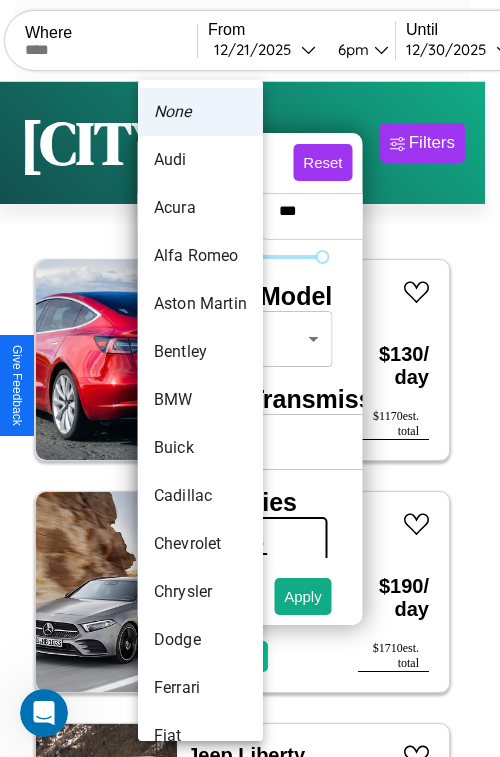 click on "Acura" at bounding box center [200, 208] 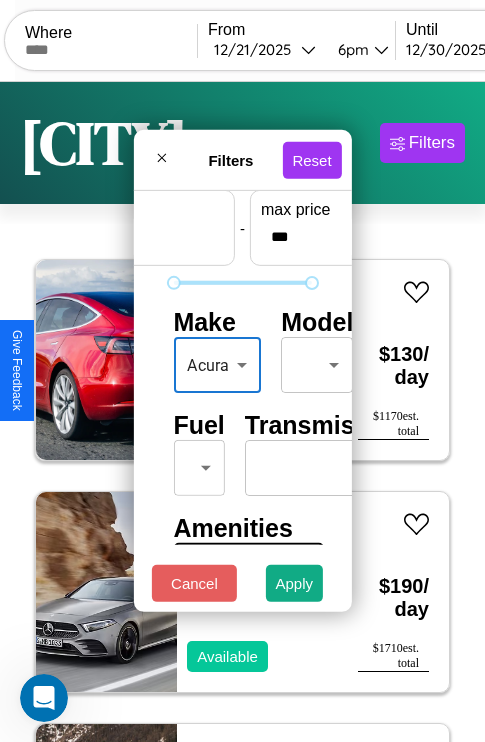 scroll, scrollTop: 162, scrollLeft: 63, axis: both 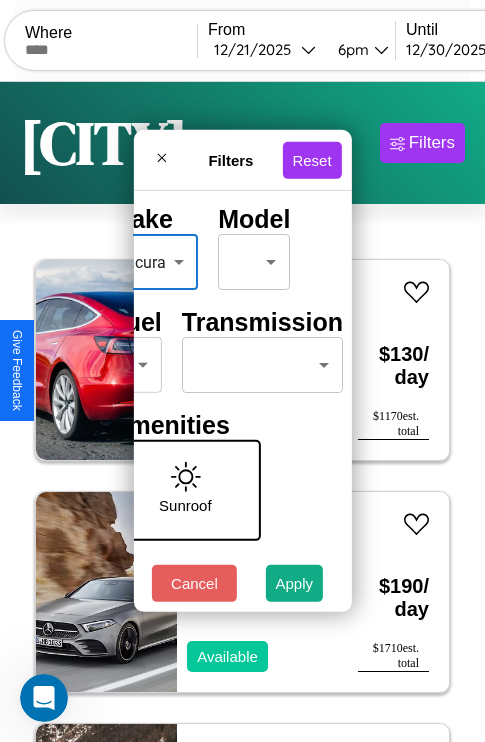 click on "CarGo Where From [DATE] [TIME] Until [DATE] [TIME] Become a Host Login Sign Up [CITY] Filters 119  cars in this area These cars can be picked up in this city. Tesla   Model X   2017 Available $ 130  / day $ 1170  est. total Mercedes   350   2022 Available $ 190  / day $ 1710  est. total Jeep   Liberty   2024 Unavailable $ 100  / day $ 900  est. total Maserati   Granturismo   2022 Unavailable $ 190  / day $ 1710  est. total Jaguar   F-PACE   2022 Available $ 200  / day $ 1800  est. total Fiat   Brava   2024 Available $ 50  / day $ 450  est. total Subaru   WRX   2023 Unavailable $ 190  / day $ 1710  est. total Bentley   Continental   2018 Available $ 100  / day $ 900  est. total Hyundai   Santa Cruz   2018 Available $ 90  / day $ 810  est. total Lexus   LX   2014 Available $ 80  / day $ 720  est. total Acura   ADX   2022 Available $ 170  / day $ 1530  est. total BMW   Z3   2023 Available $ 200  / day $ 1800  est. total Bentley   Roll Royce Silver Seraph   2022 Available $ 100  / day $ 900  est. total" at bounding box center [242, 412] 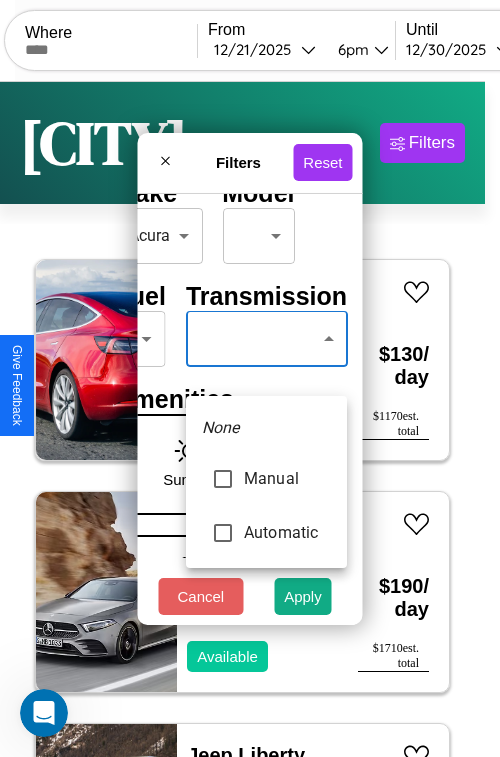 type on "*********" 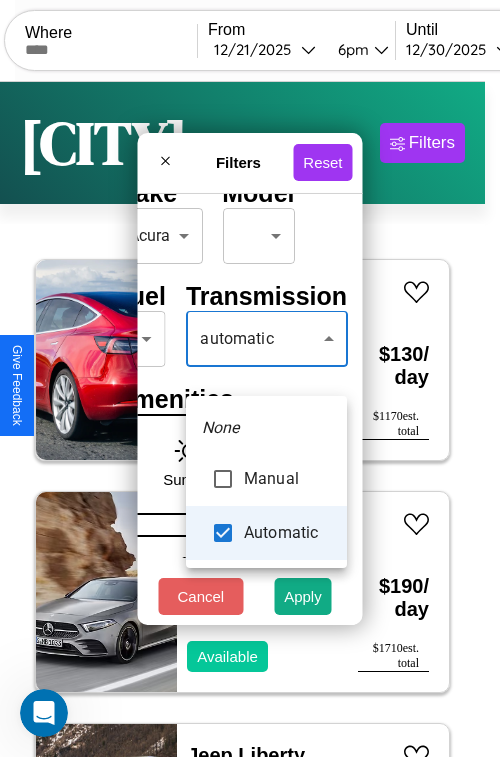 click at bounding box center [250, 378] 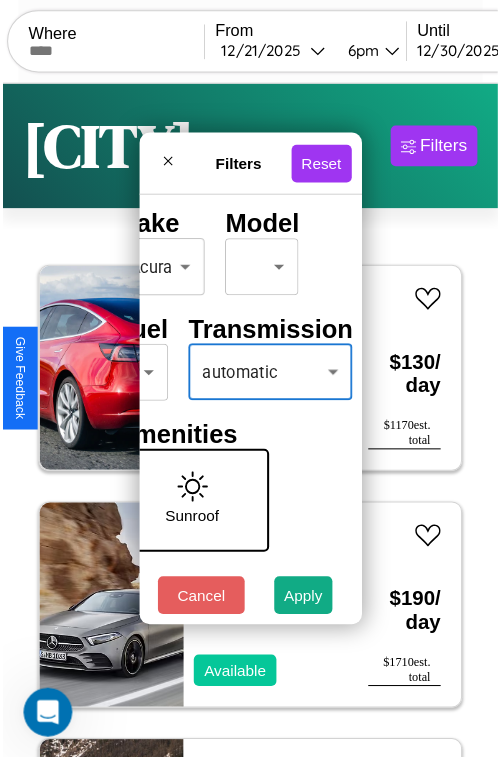 scroll, scrollTop: 162, scrollLeft: 40, axis: both 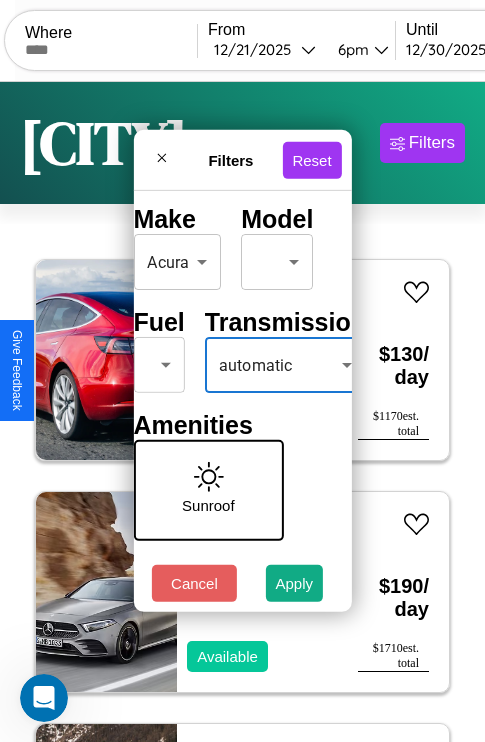 click on "CarGo Where From [DATE] [TIME] Until [DATE] [TIME] Become a Host Login Sign Up [CITY] Filters 119  cars in this area These cars can be picked up in this city. Tesla   Model X   2017 Available $ 130  / day $ 1170  est. total Mercedes   350   2022 Available $ 190  / day $ 1710  est. total Jeep   Liberty   2024 Unavailable $ 100  / day $ 900  est. total Maserati   Granturismo   2022 Unavailable $ 190  / day $ 1710  est. total Jaguar   F-PACE   2022 Available $ 200  / day $ 1800  est. total Fiat   Brava   2024 Available $ 50  / day $ 450  est. total Subaru   WRX   2023 Unavailable $ 190  / day $ 1710  est. total Bentley   Continental   2018 Available $ 100  / day $ 900  est. total Hyundai   Santa Cruz   2018 Available $ 90  / day $ 810  est. total Lexus   LX   2014 Available $ 80  / day $ 720  est. total Acura   ADX   2022 Available $ 170  / day $ 1530  est. total BMW   Z3   2023 Available $ 200  / day $ 1800  est. total Bentley   Roll Royce Silver Seraph   2022 Available $ 100  / day $ 900  est. total" at bounding box center (242, 412) 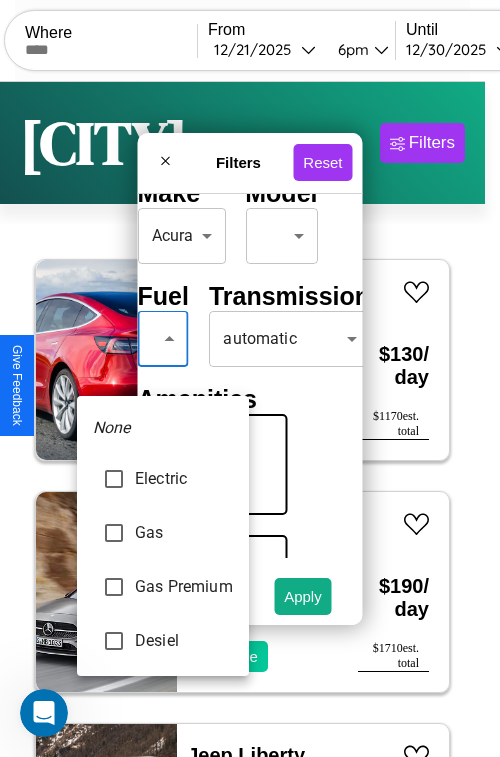 type on "***" 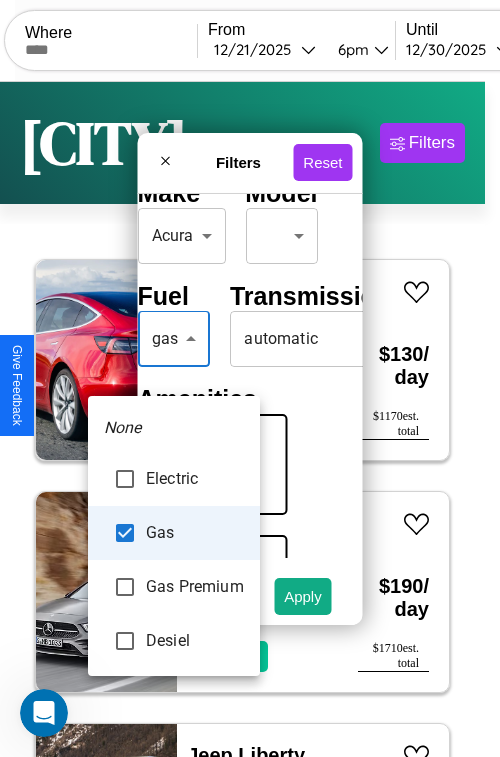 click at bounding box center [250, 378] 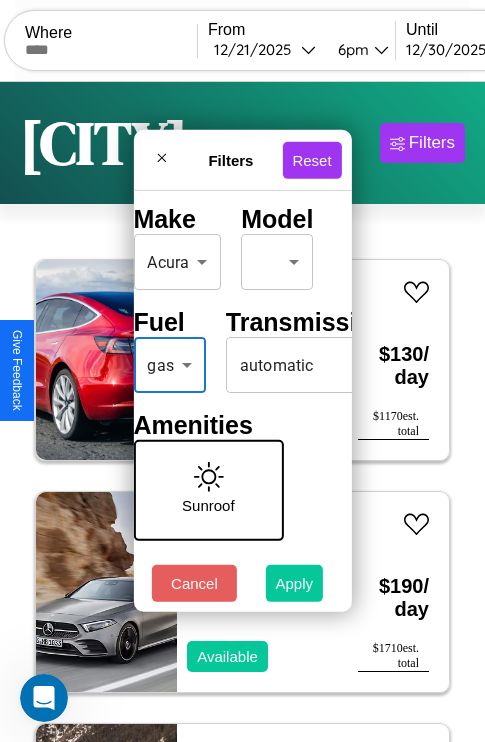 click on "Apply" at bounding box center [295, 583] 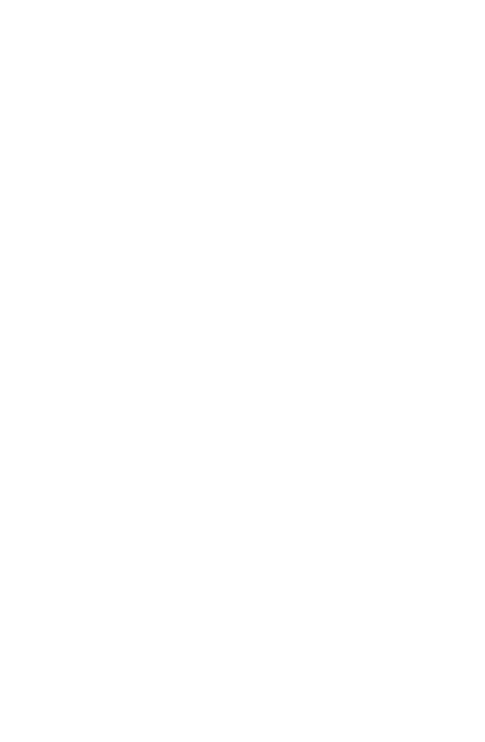 scroll, scrollTop: 0, scrollLeft: 0, axis: both 